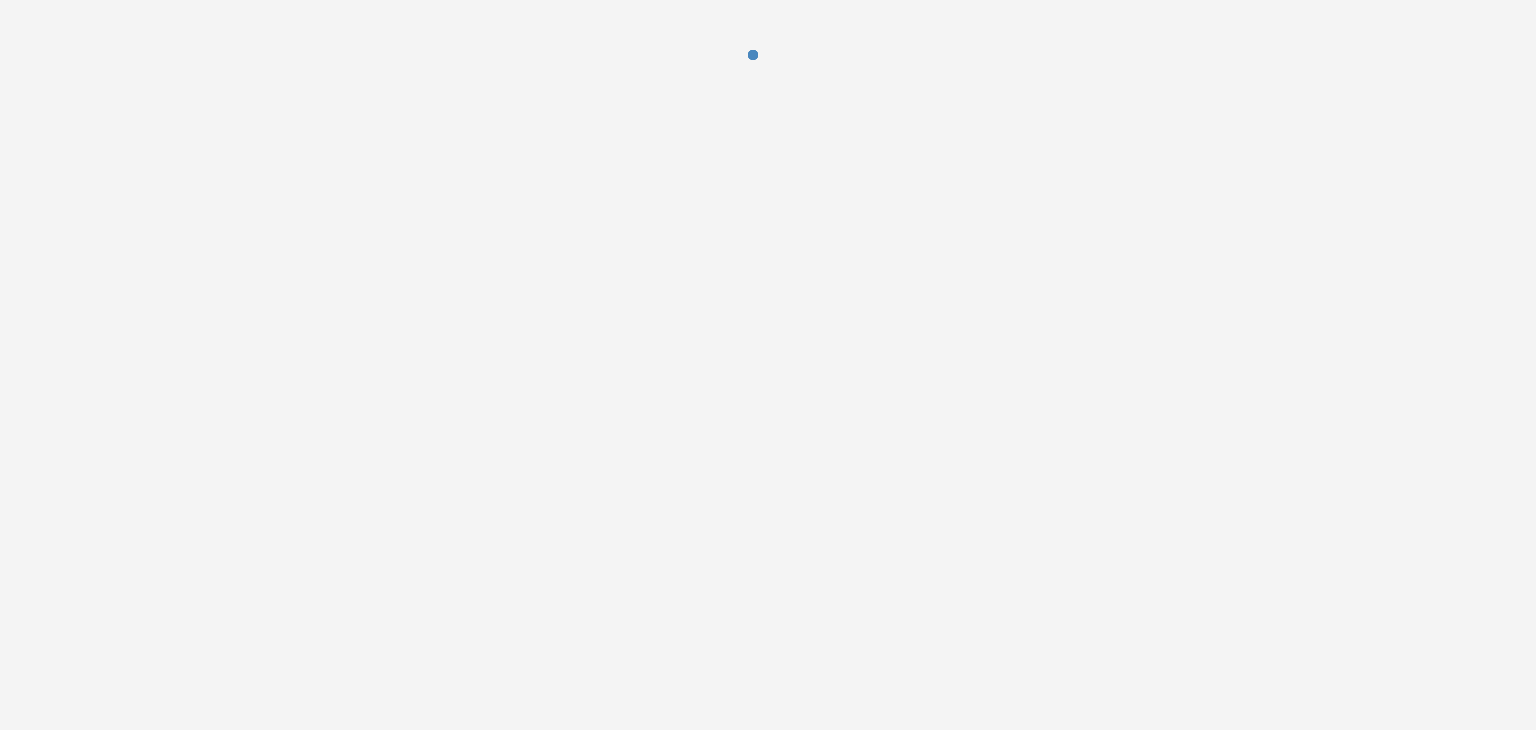 scroll, scrollTop: 0, scrollLeft: 0, axis: both 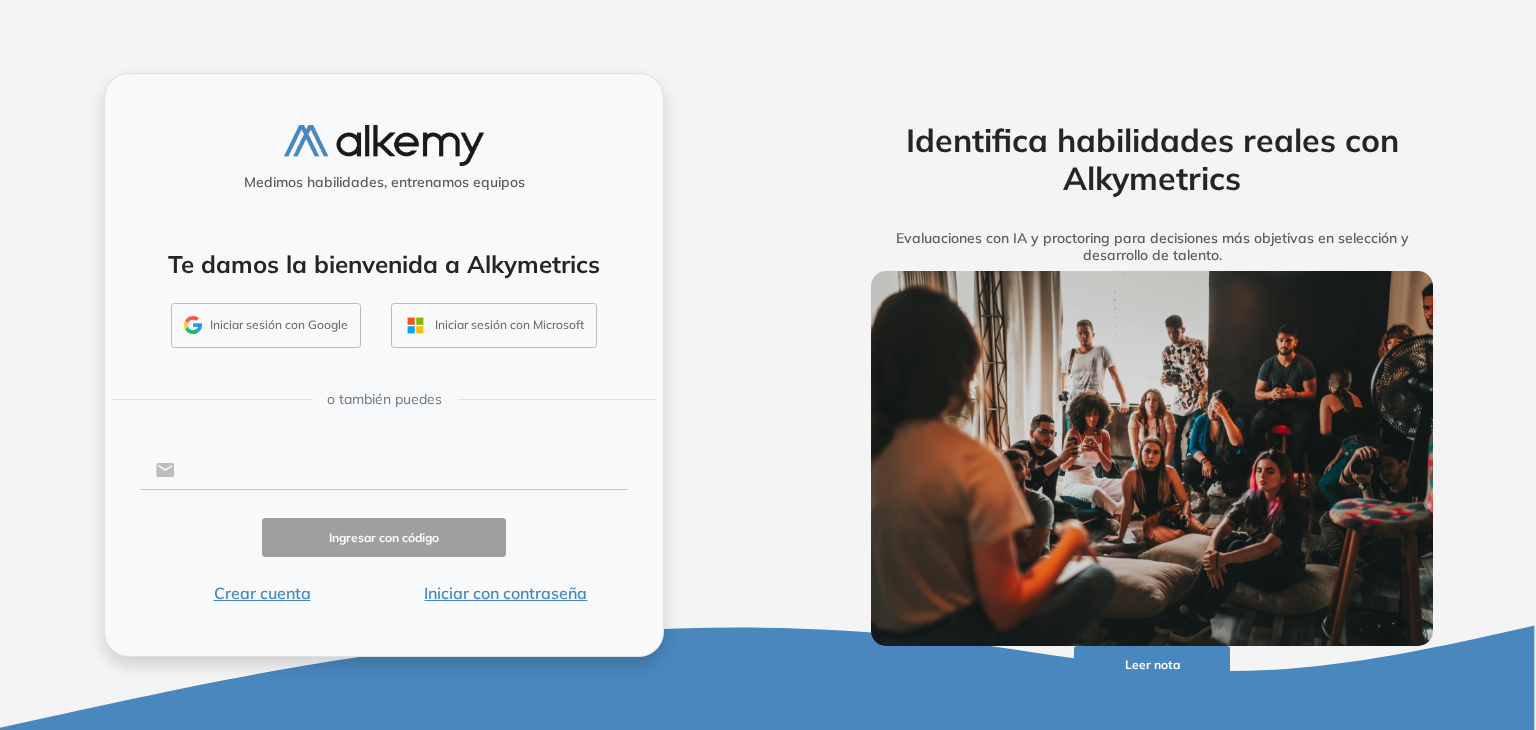 click at bounding box center [401, 470] 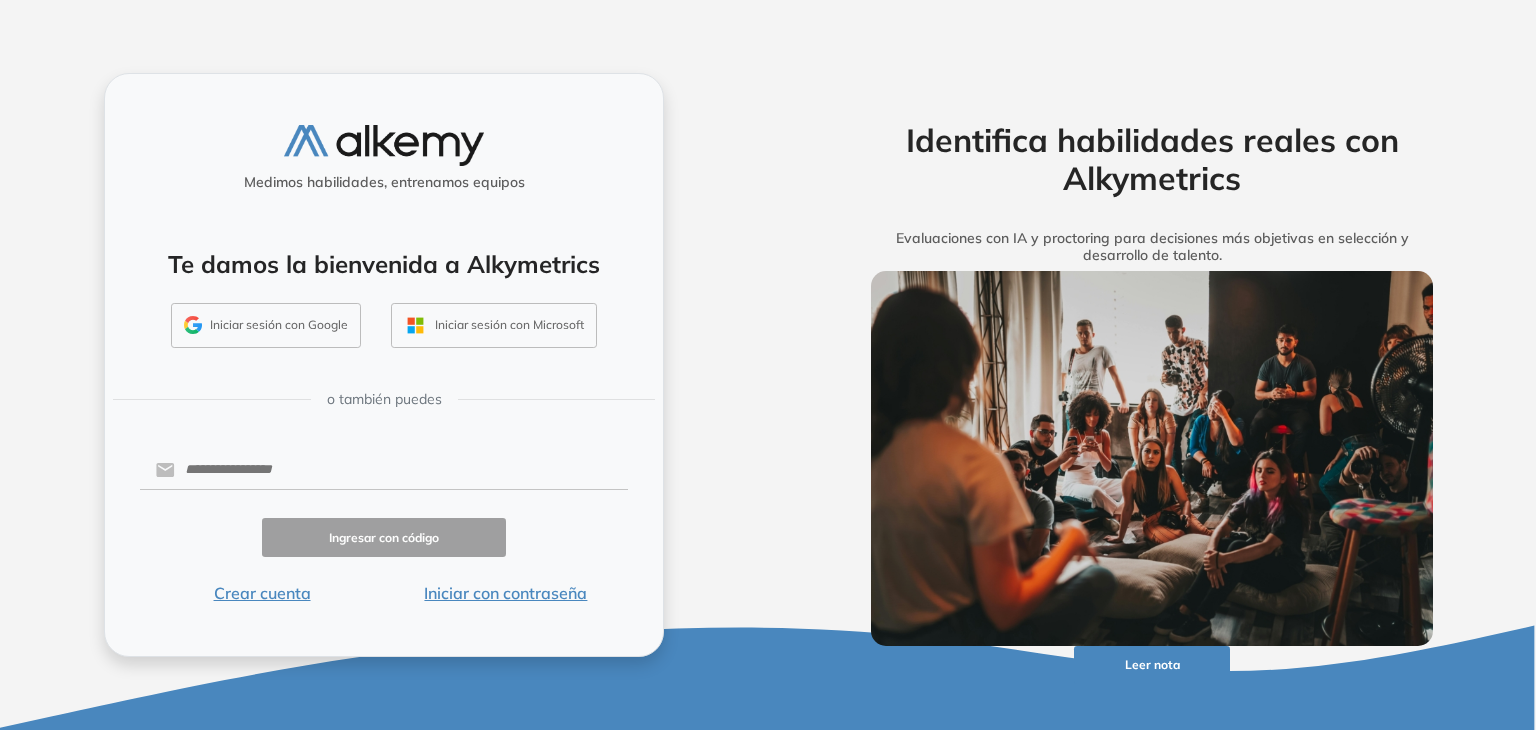 click on "Iniciar sesión con Google" at bounding box center [266, 326] 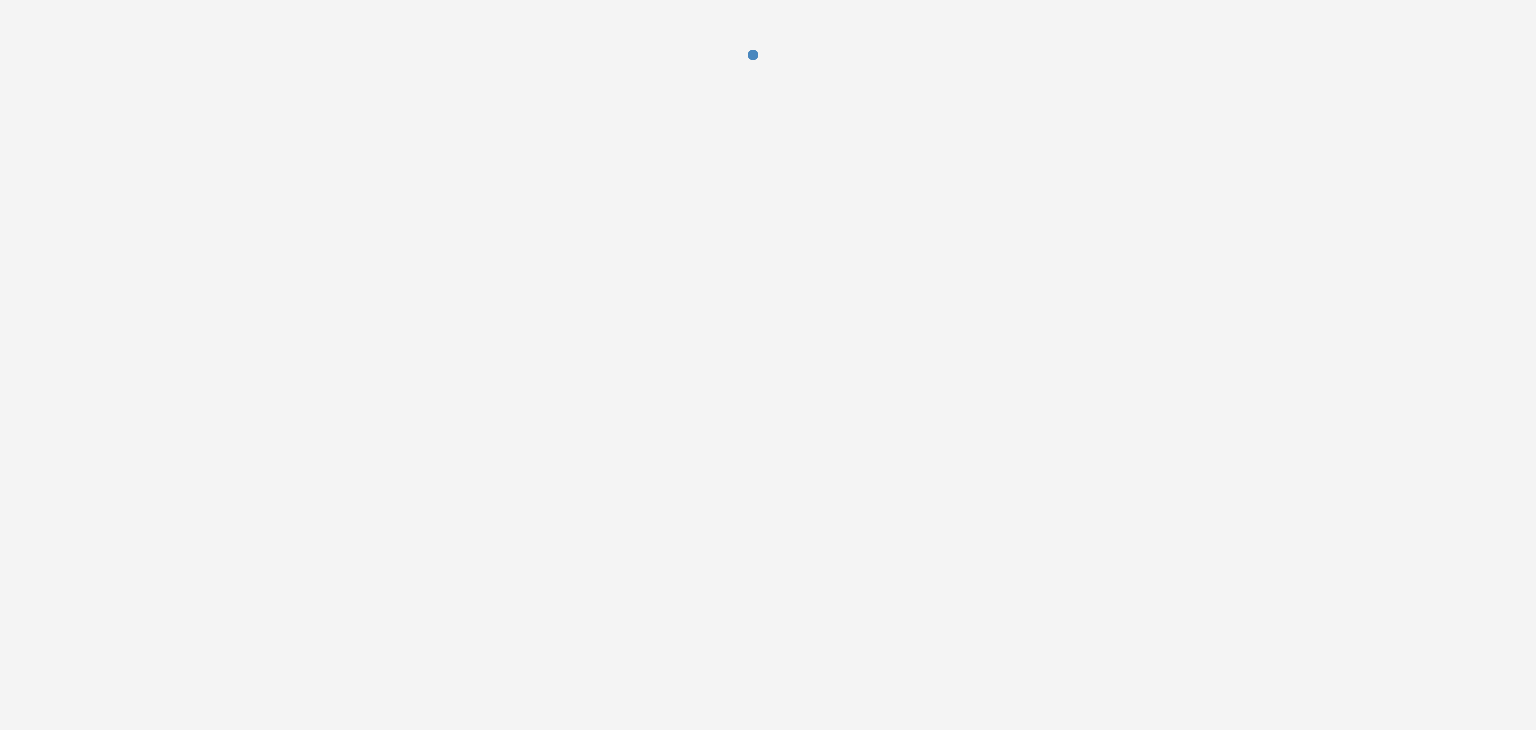 scroll, scrollTop: 0, scrollLeft: 0, axis: both 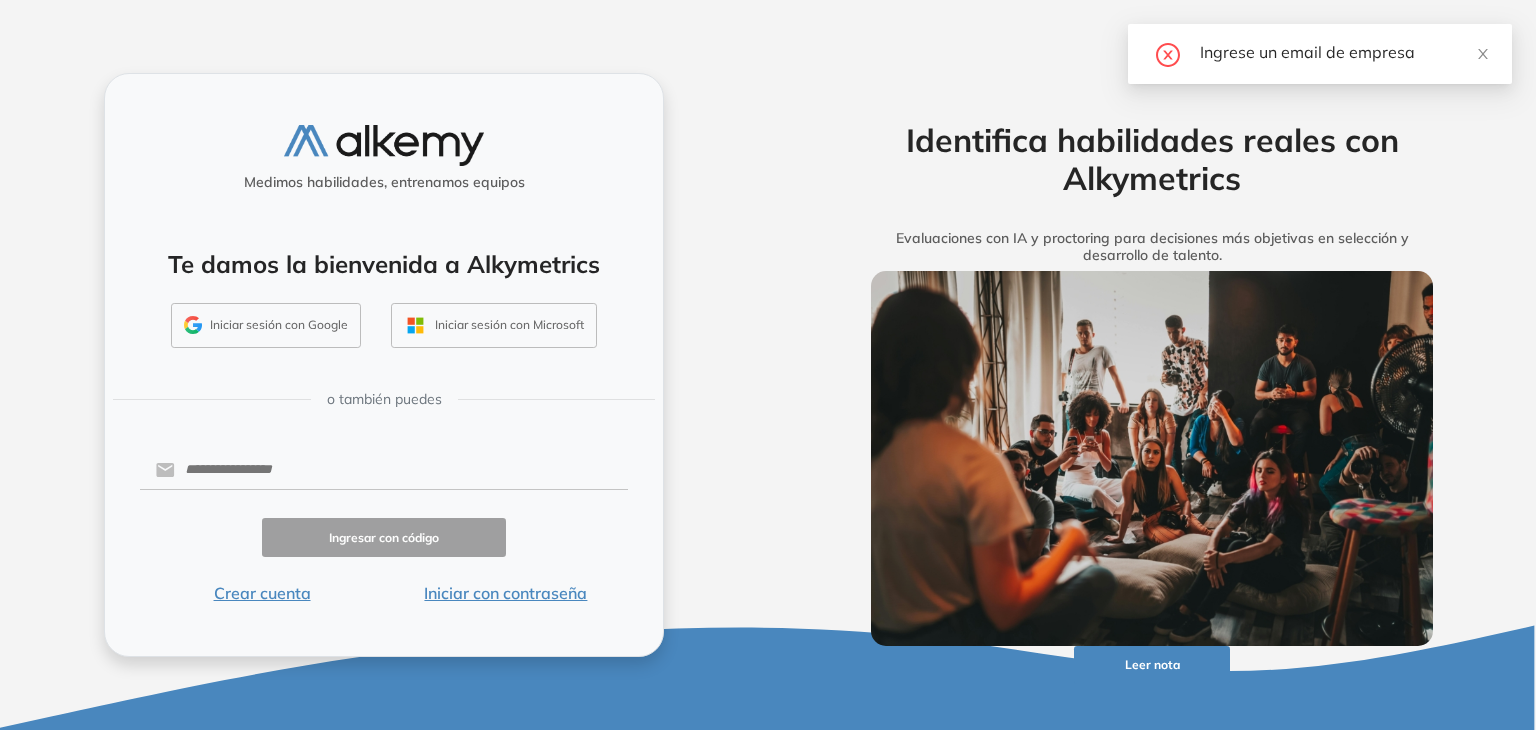 click on "Ingrese un email de empresa" at bounding box center (1344, 52) 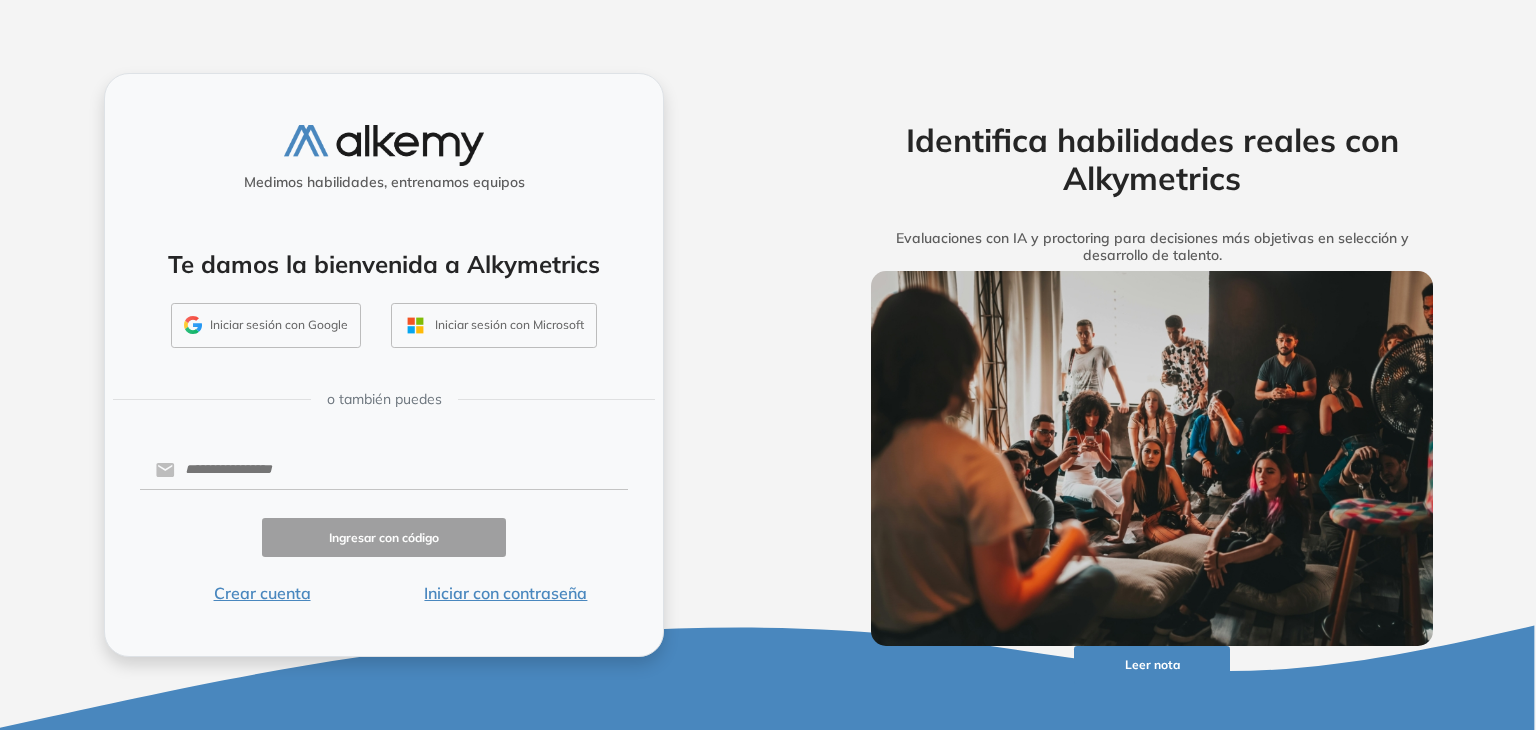 click on "Iniciar sesión con Google" at bounding box center [266, 326] 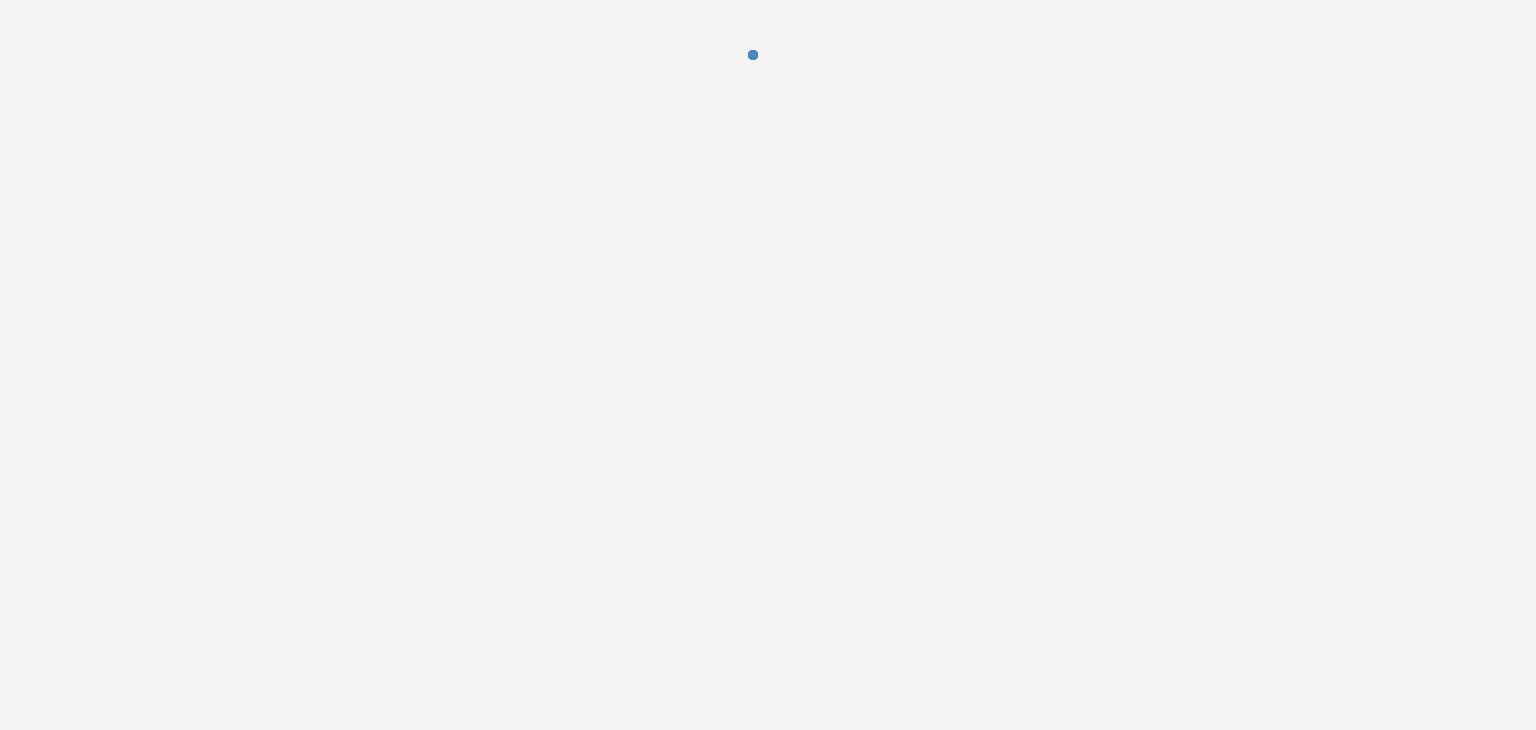 scroll, scrollTop: 0, scrollLeft: 0, axis: both 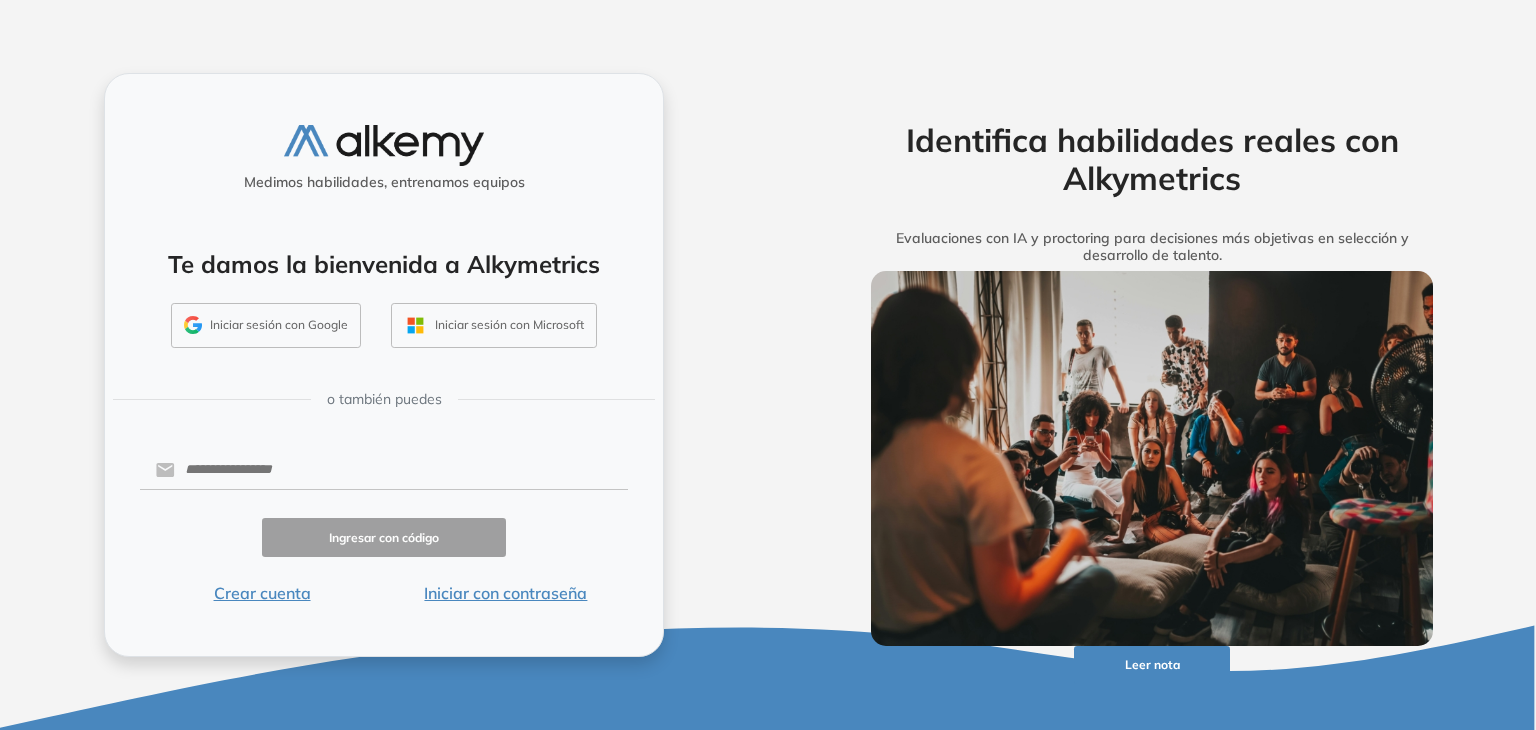 click on "Iniciar sesión con Google" at bounding box center [266, 326] 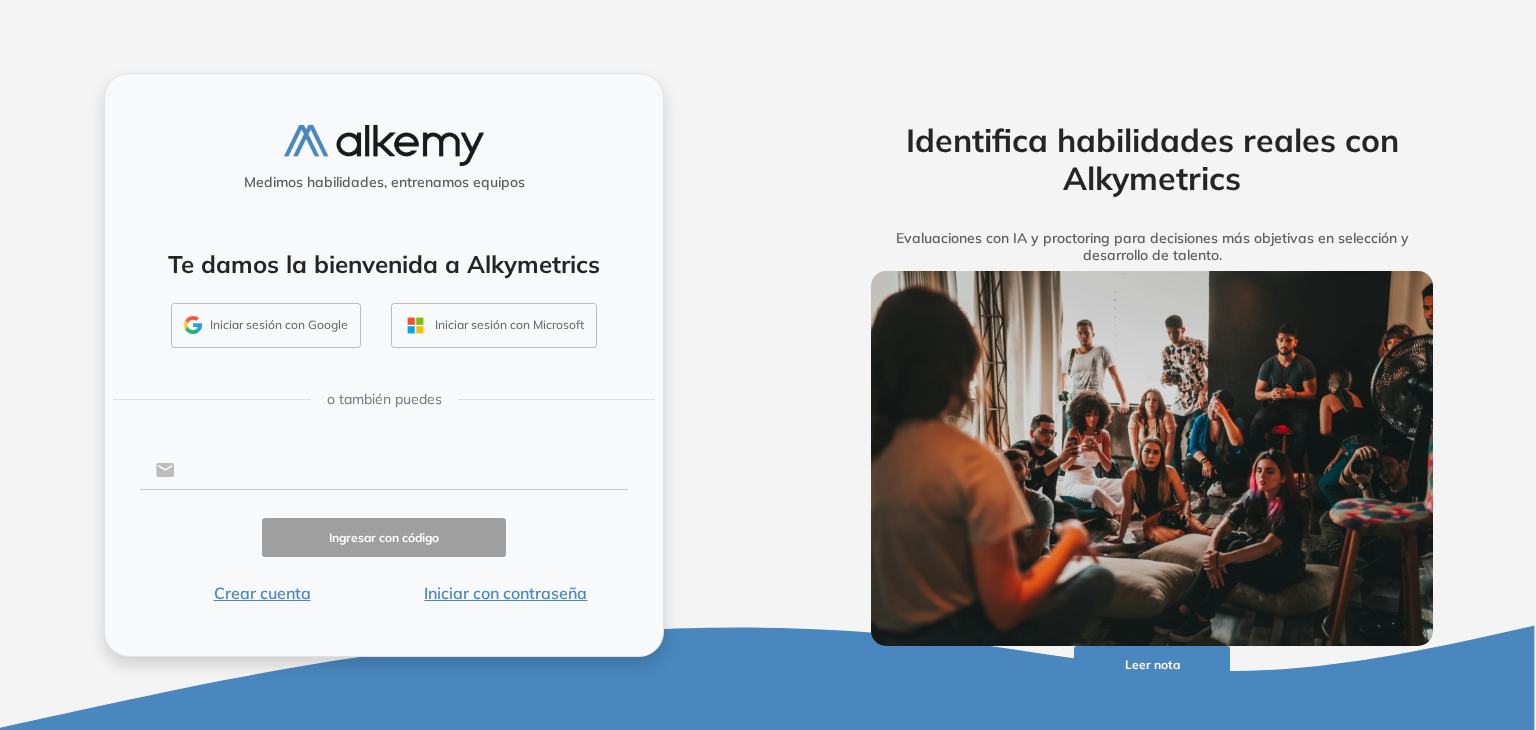click at bounding box center [401, 470] 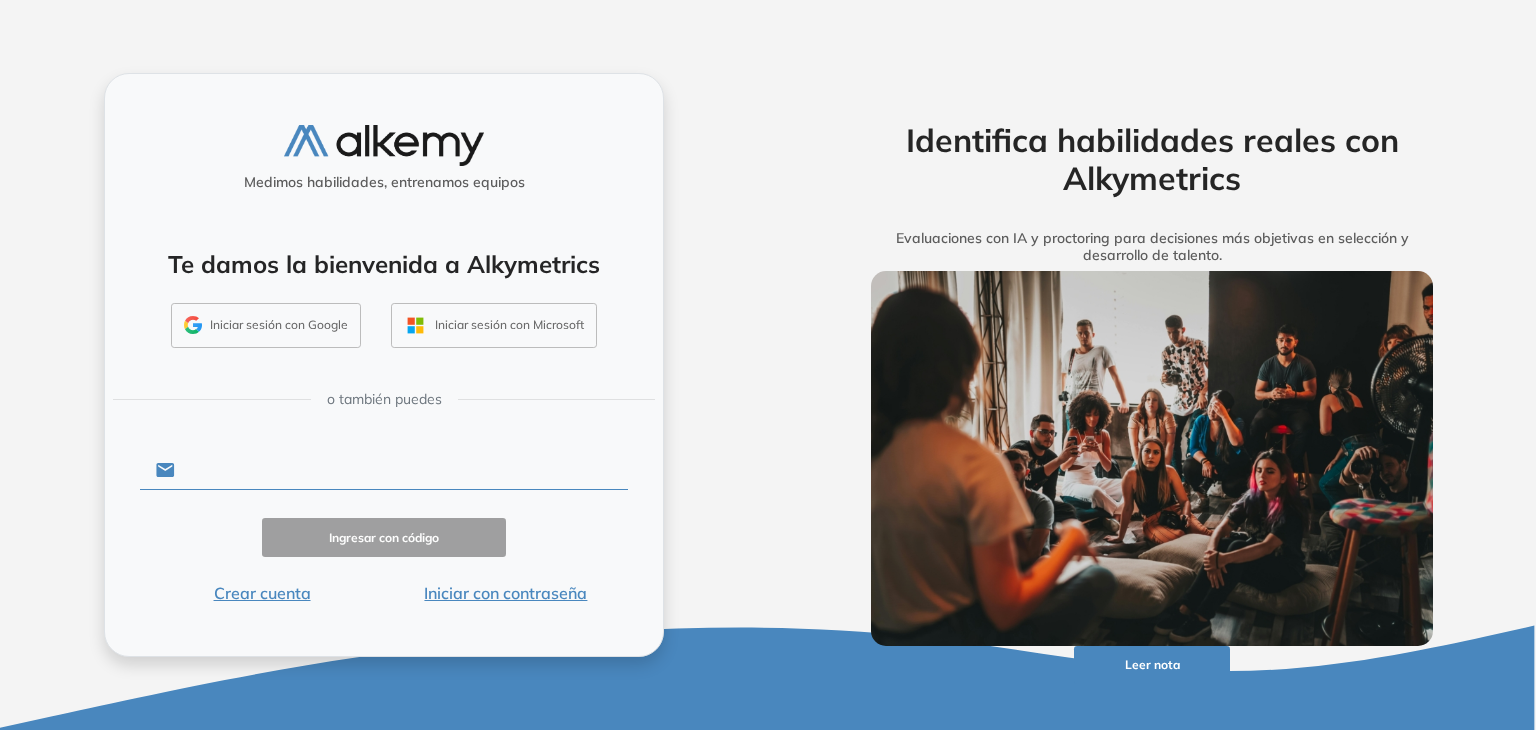 click at bounding box center (401, 470) 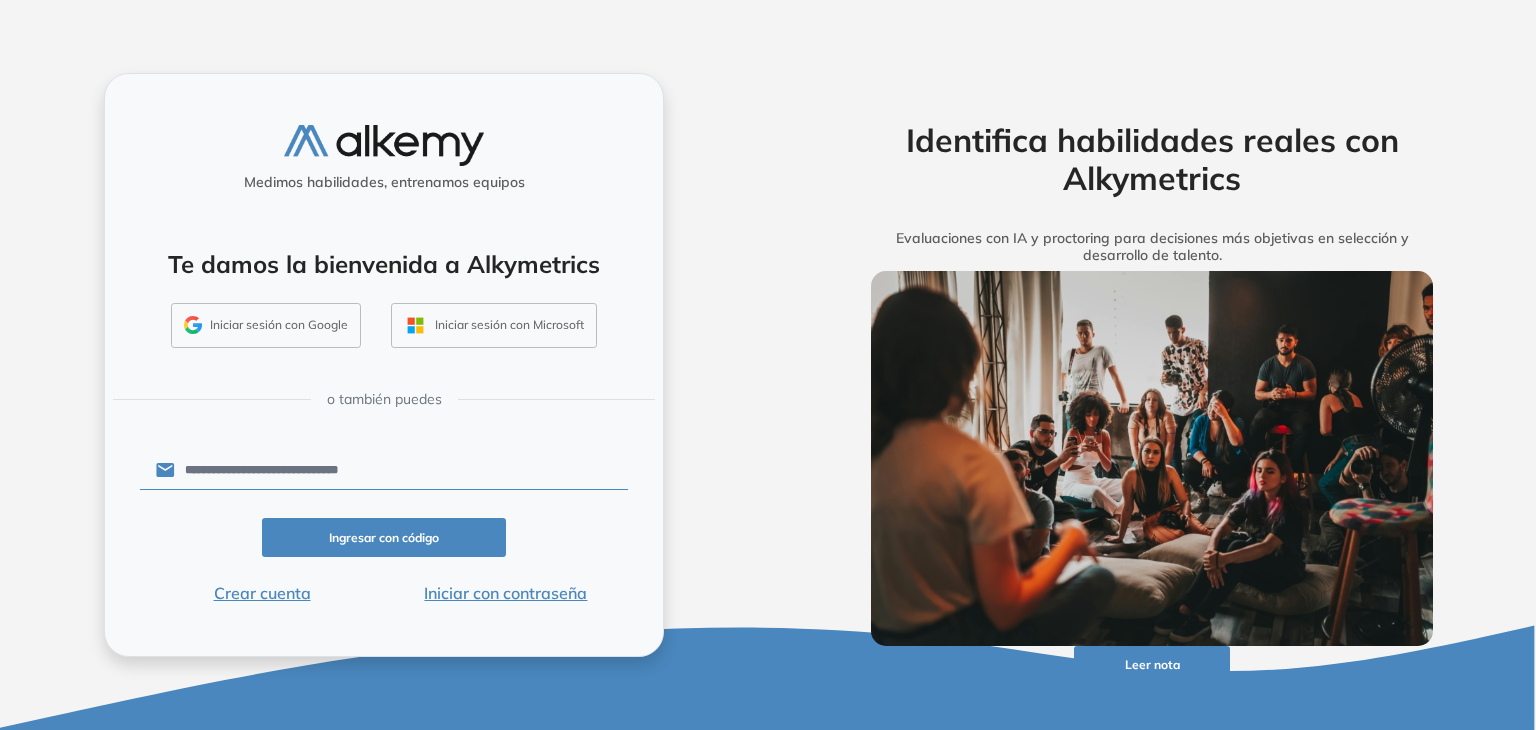 type on "**********" 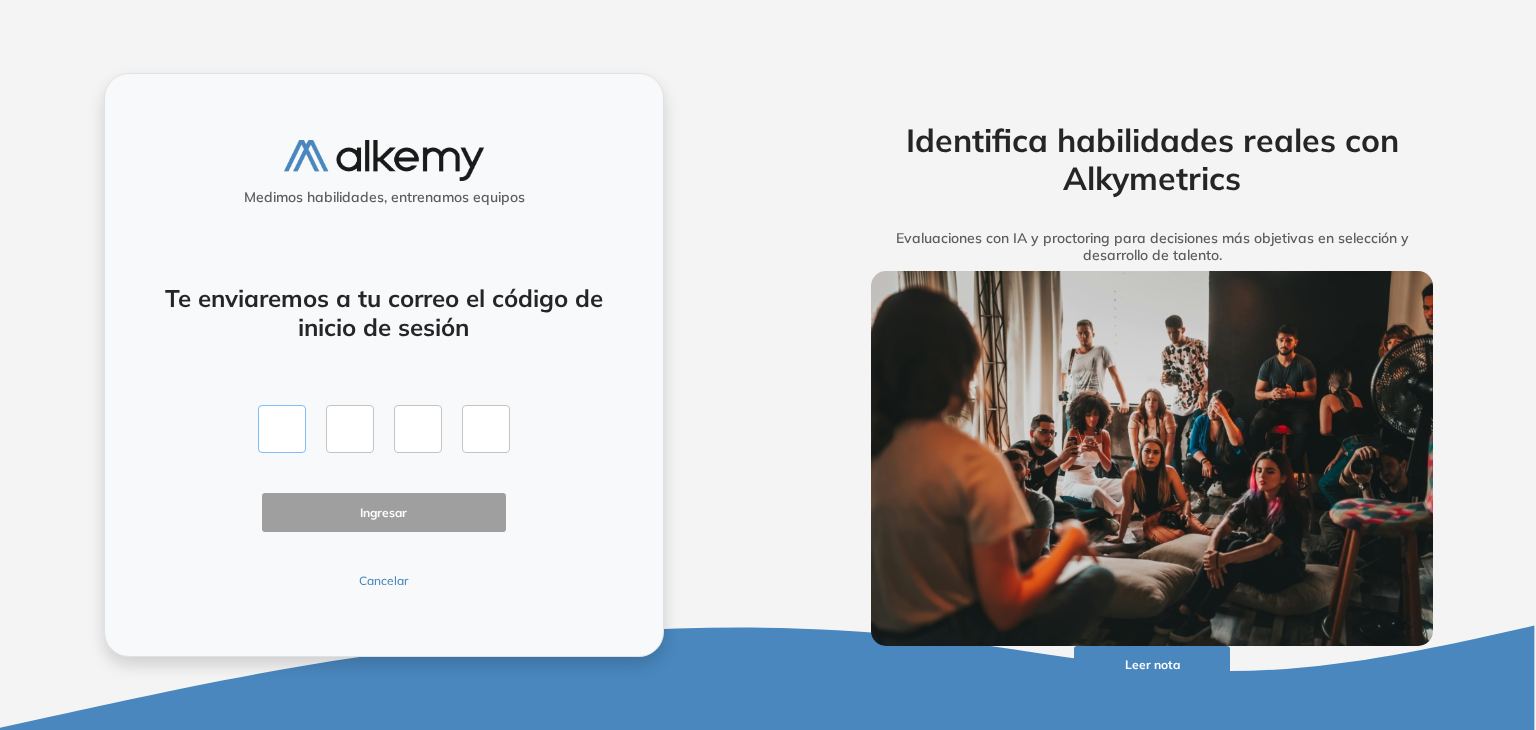 click at bounding box center [282, 429] 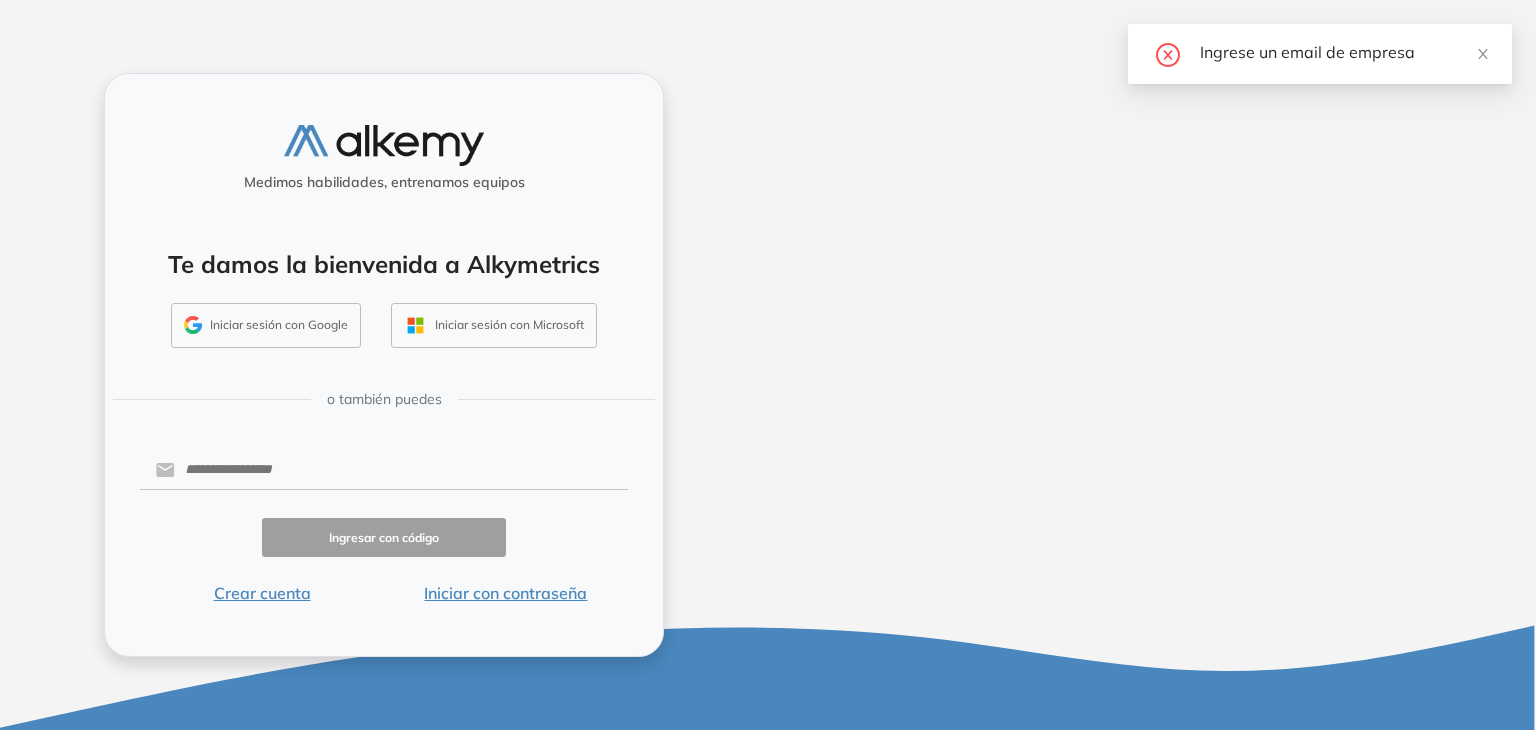 scroll, scrollTop: 0, scrollLeft: 0, axis: both 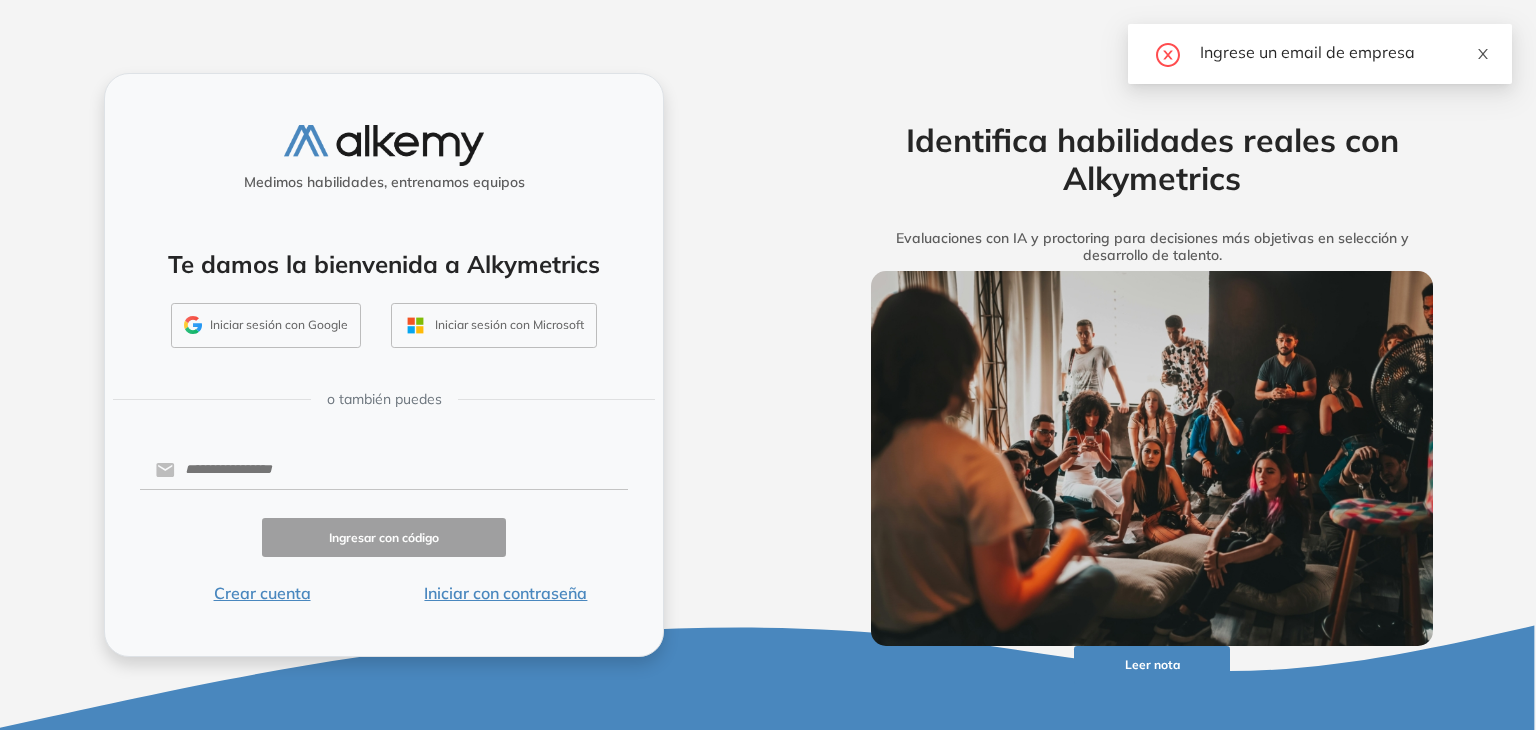 click 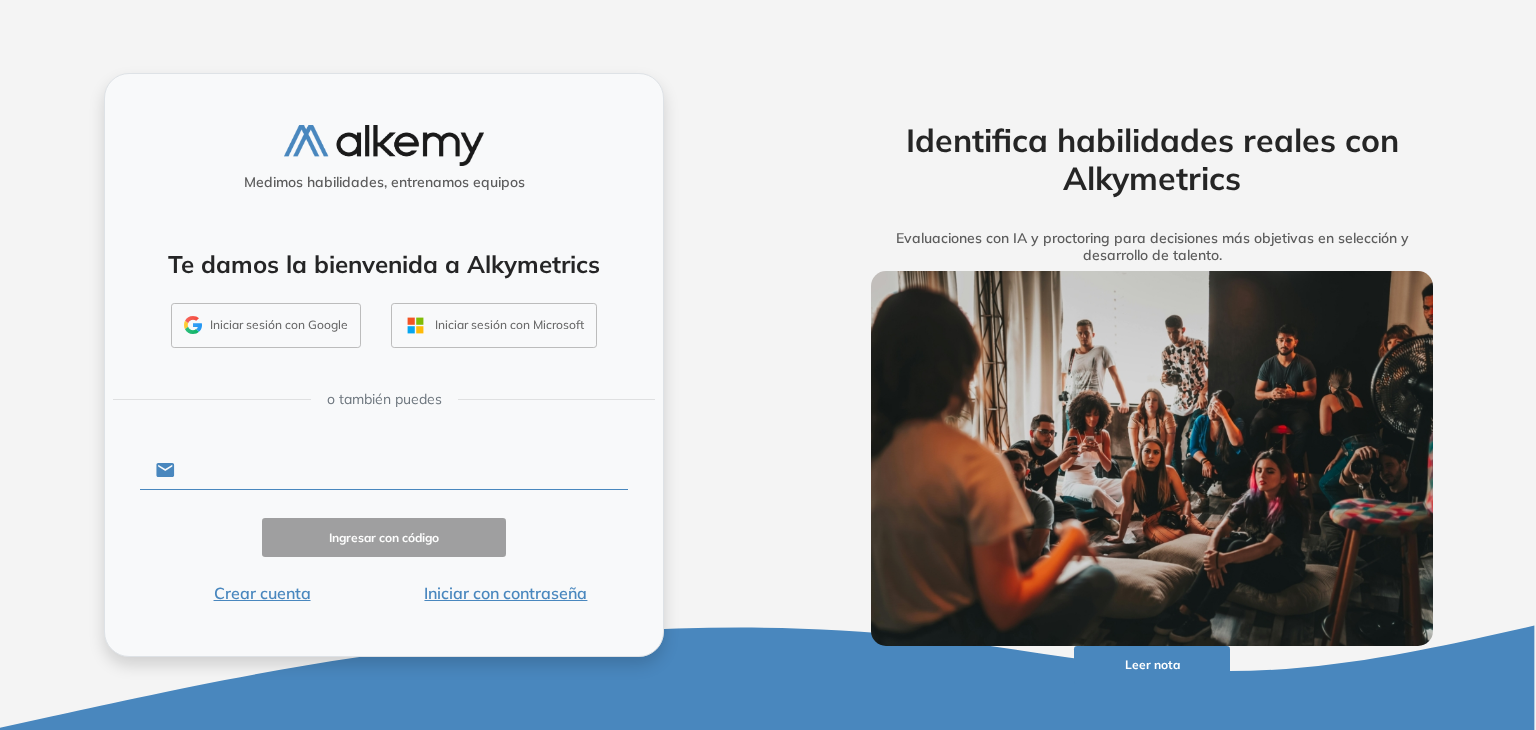 click at bounding box center (401, 470) 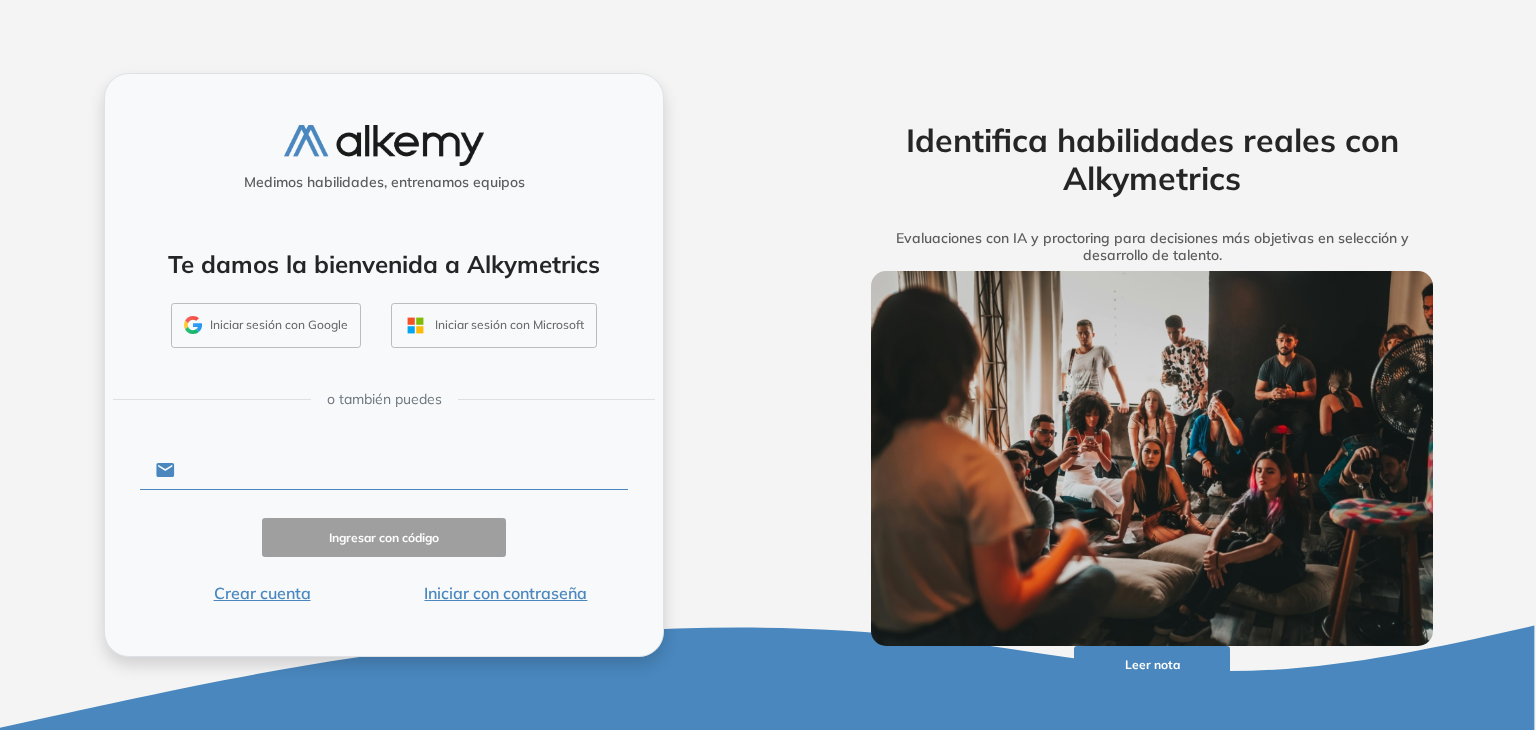 click at bounding box center [401, 470] 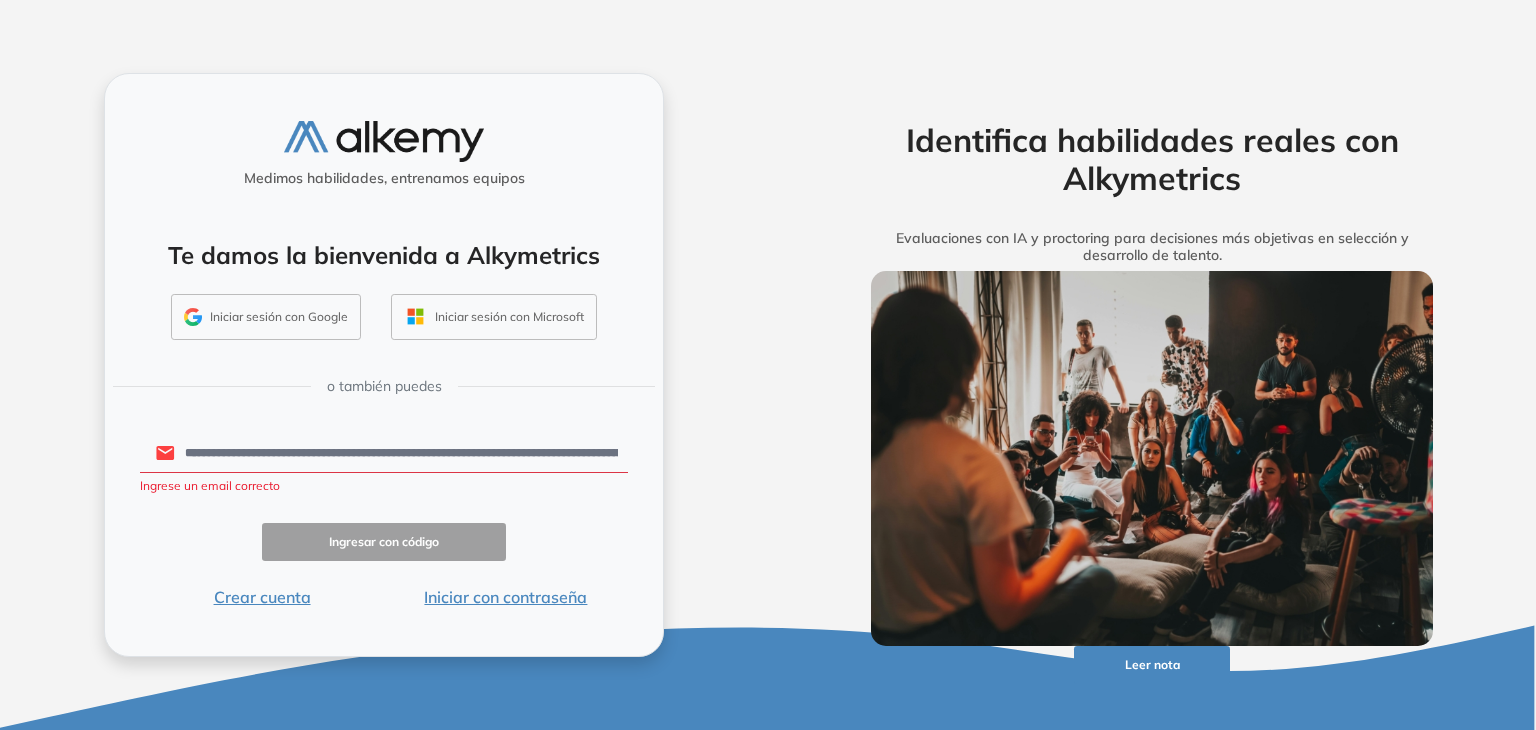 type on "**********" 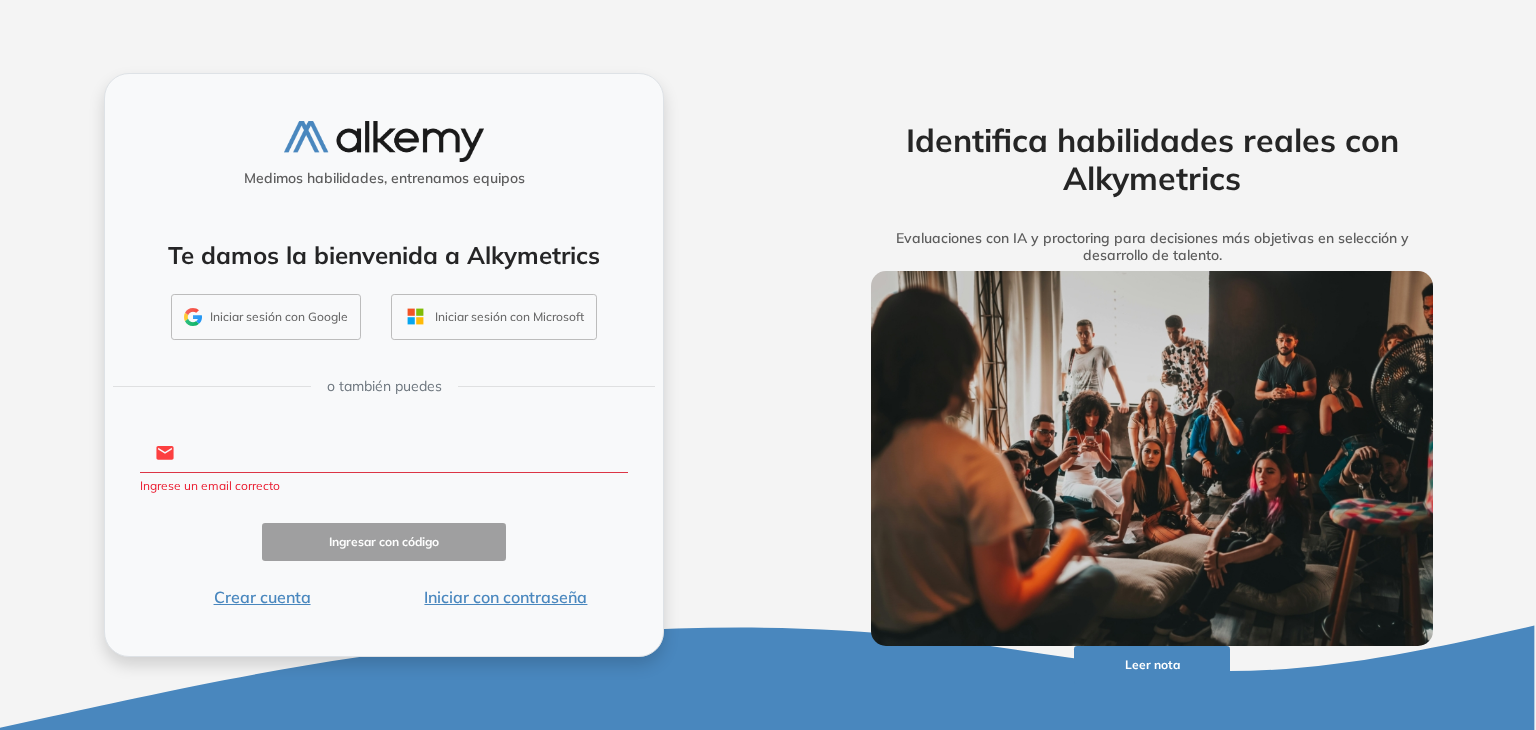 scroll, scrollTop: 0, scrollLeft: 0, axis: both 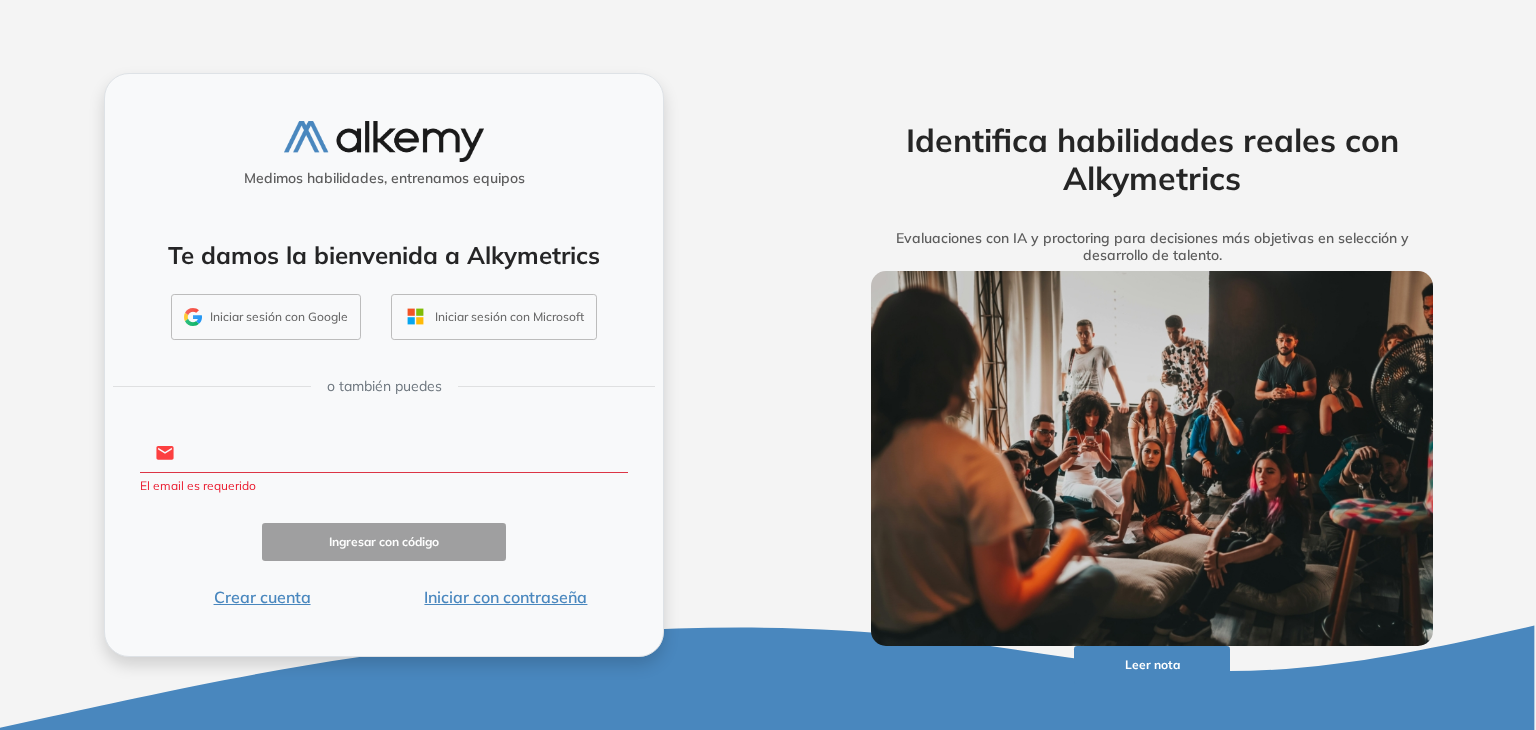 click at bounding box center [401, 453] 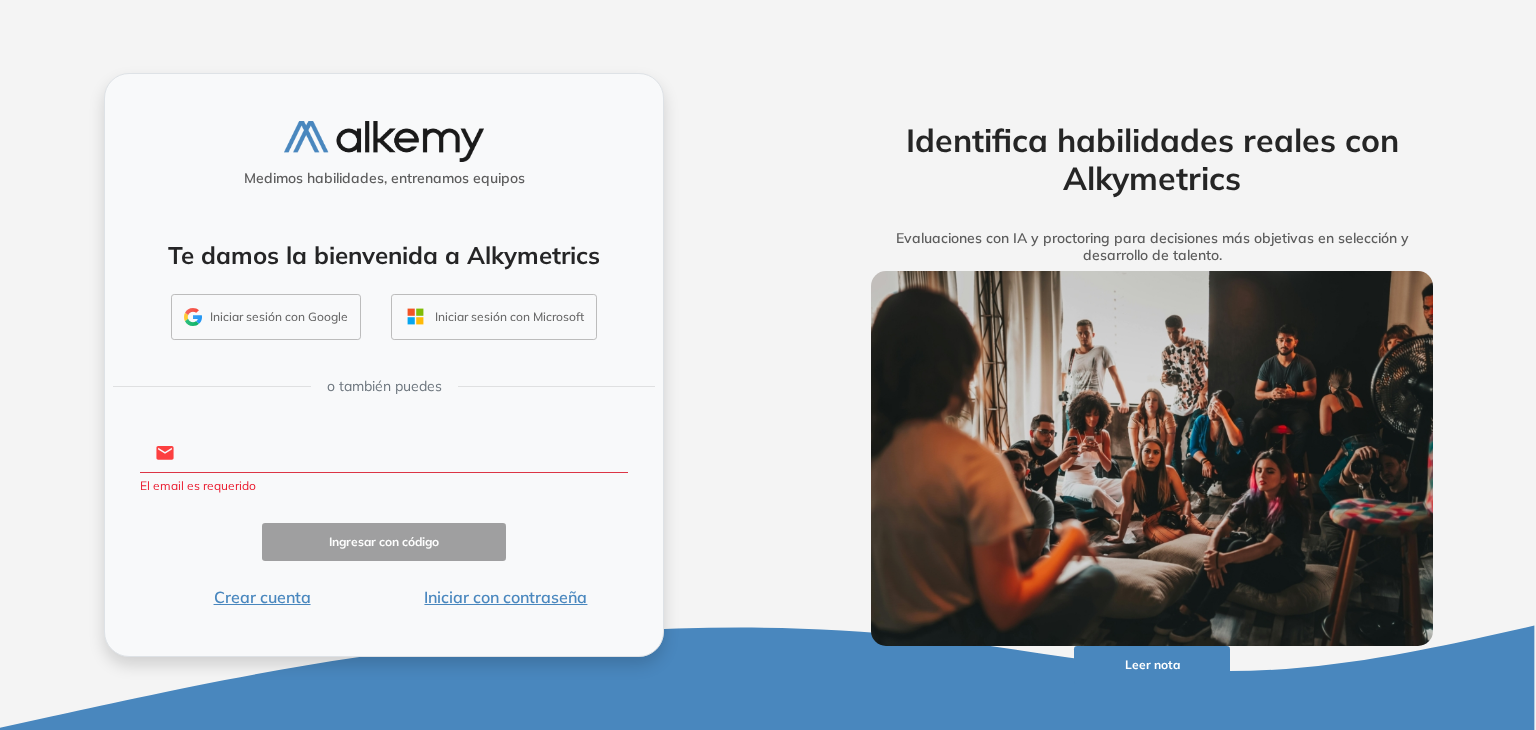 click at bounding box center [401, 453] 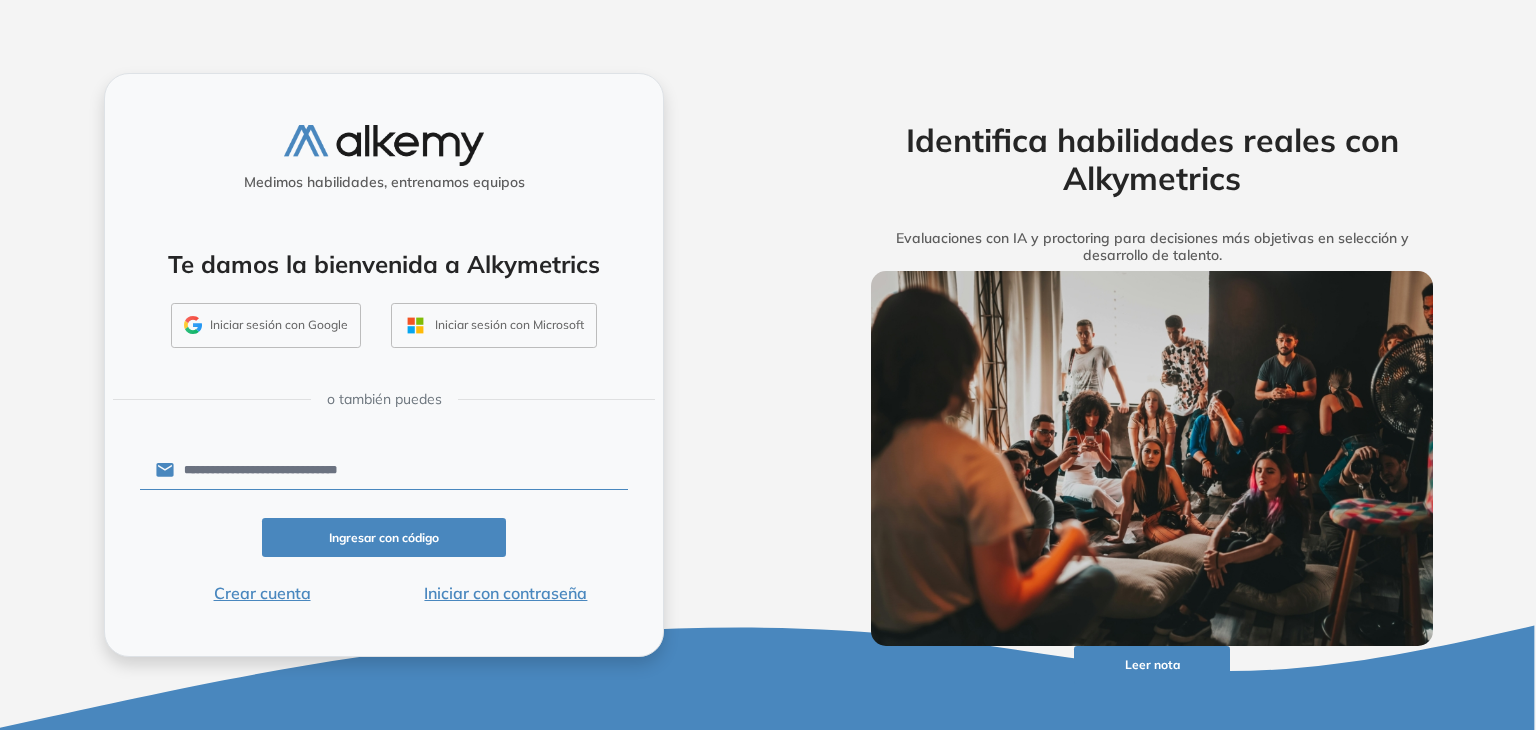 type on "**********" 